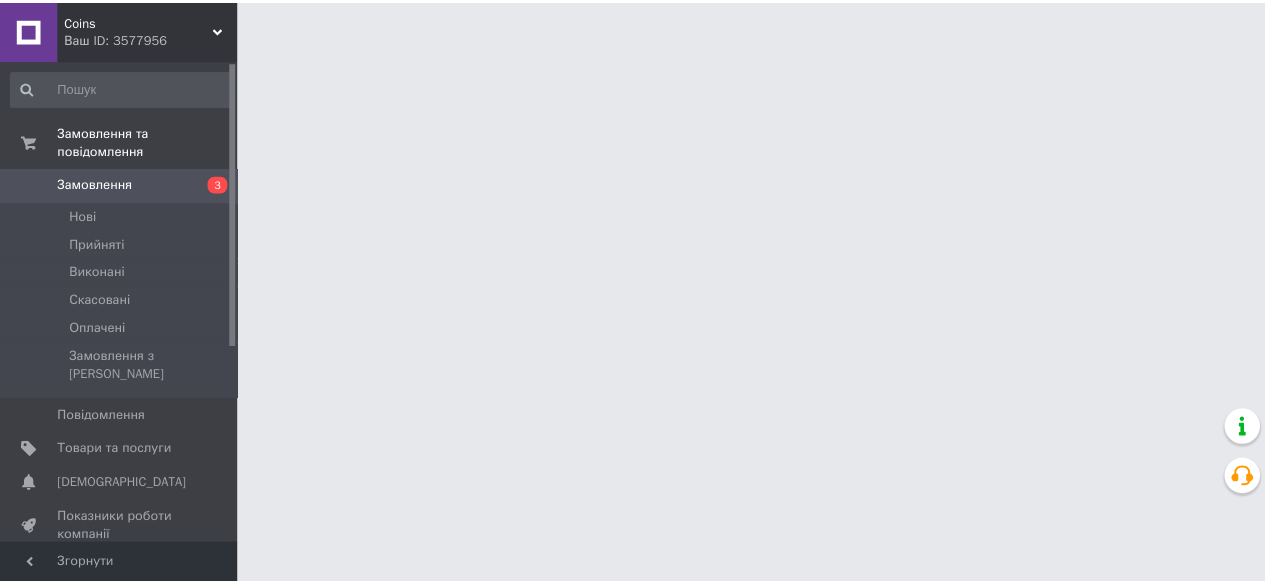 scroll, scrollTop: 0, scrollLeft: 0, axis: both 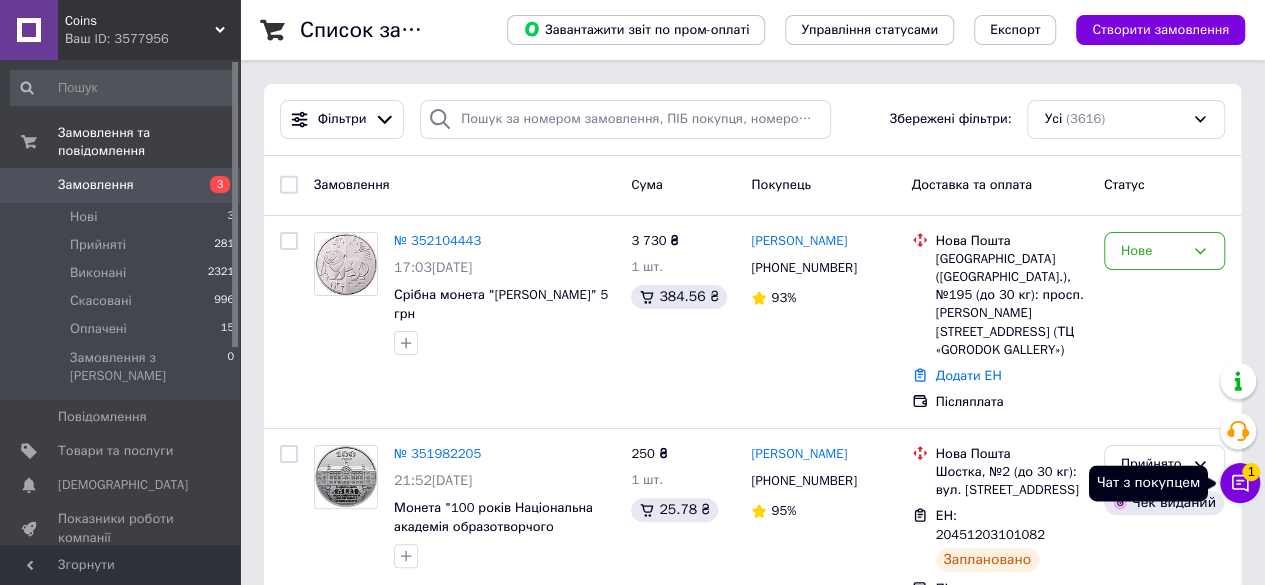 click on "1" at bounding box center (1251, 472) 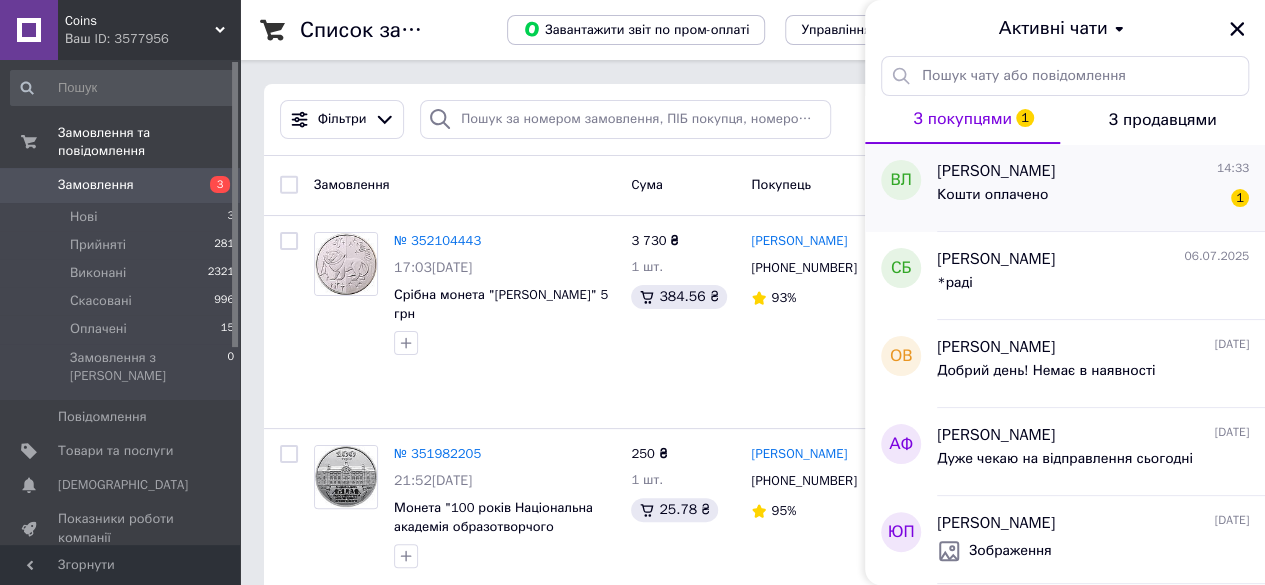 click on "Кошти оплачено 1" at bounding box center [1093, 199] 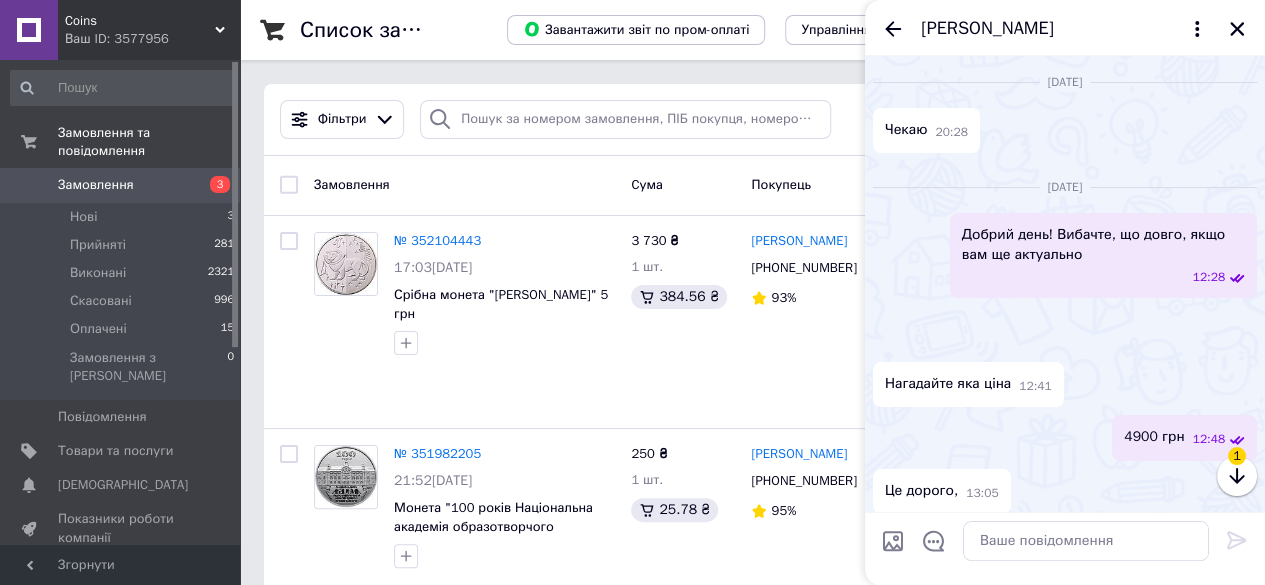 scroll, scrollTop: 2936, scrollLeft: 0, axis: vertical 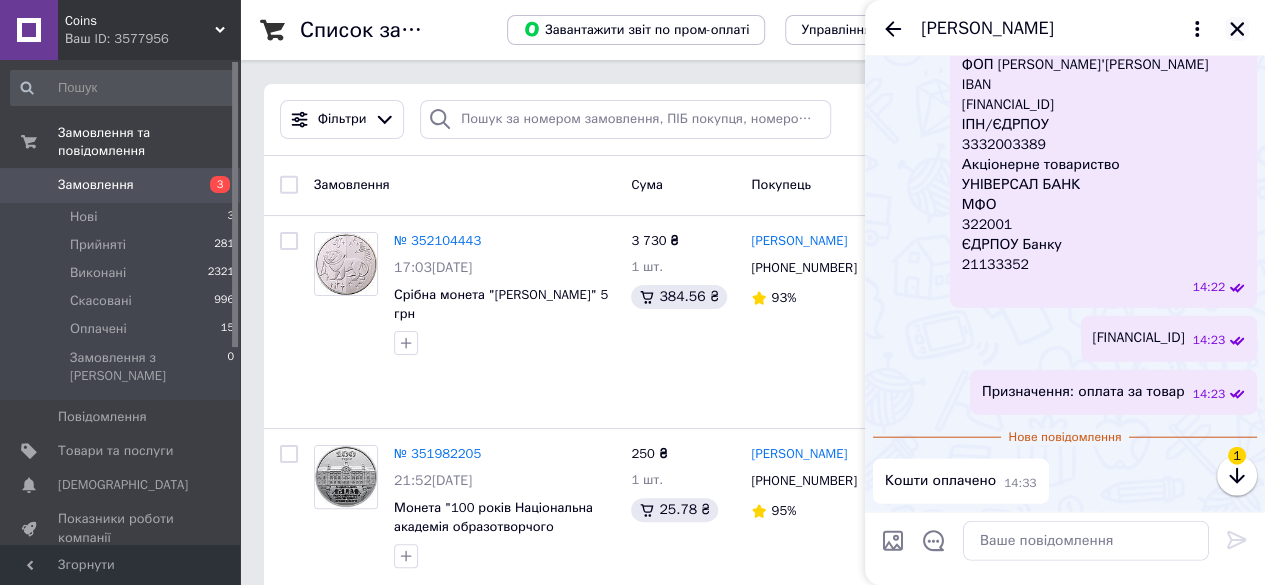 click 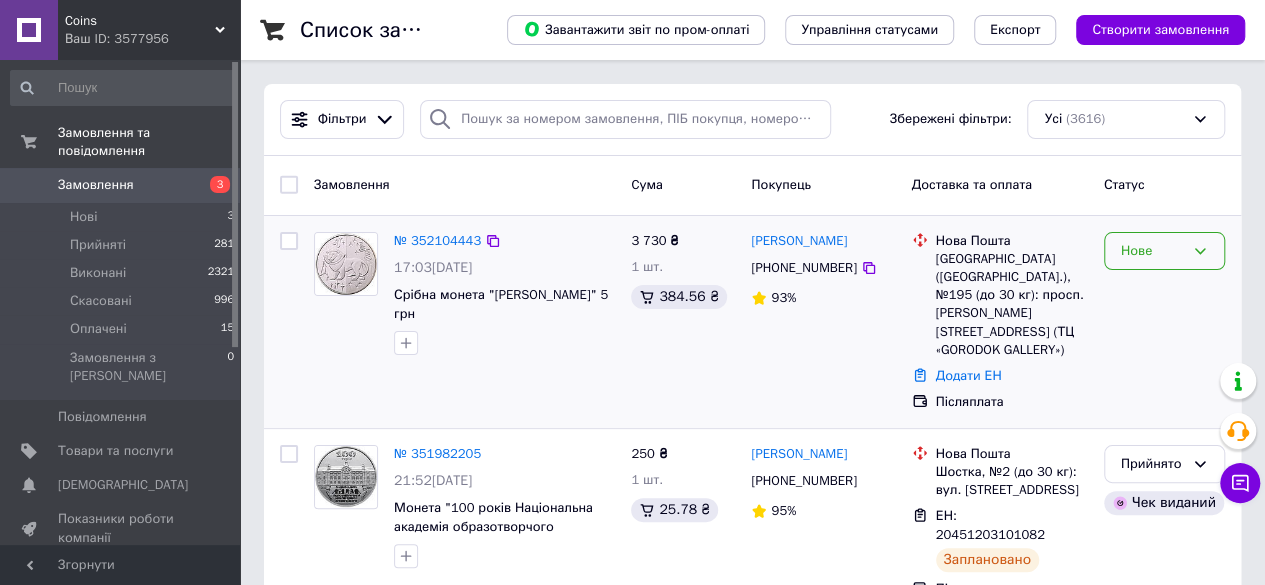 click on "Нове" at bounding box center [1164, 251] 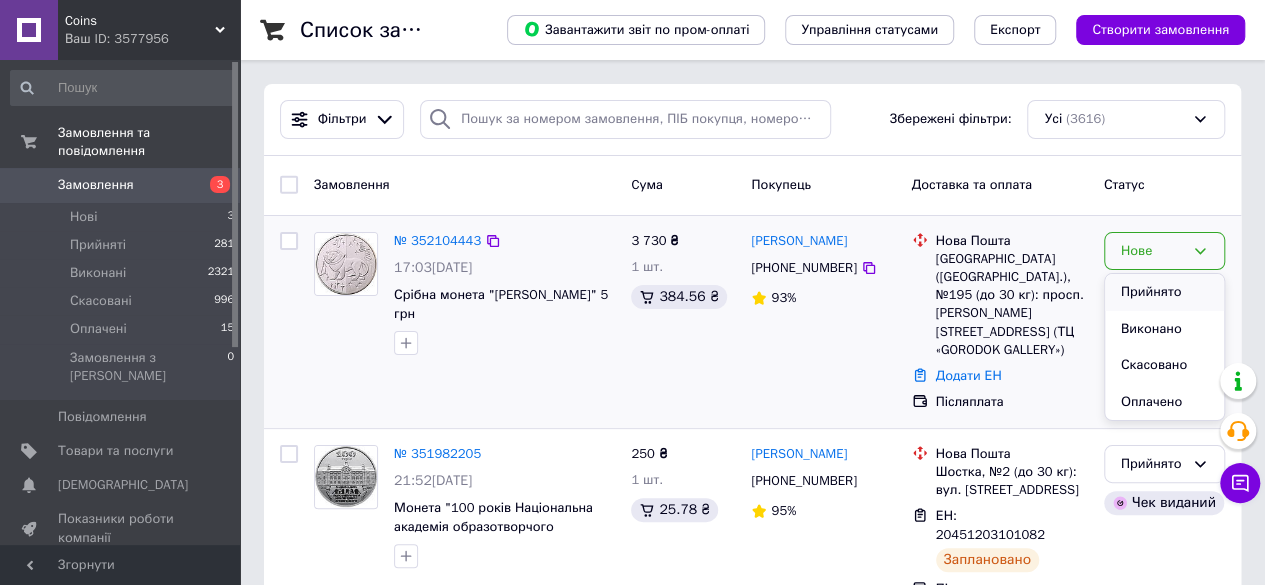 click on "Прийнято" at bounding box center [1164, 292] 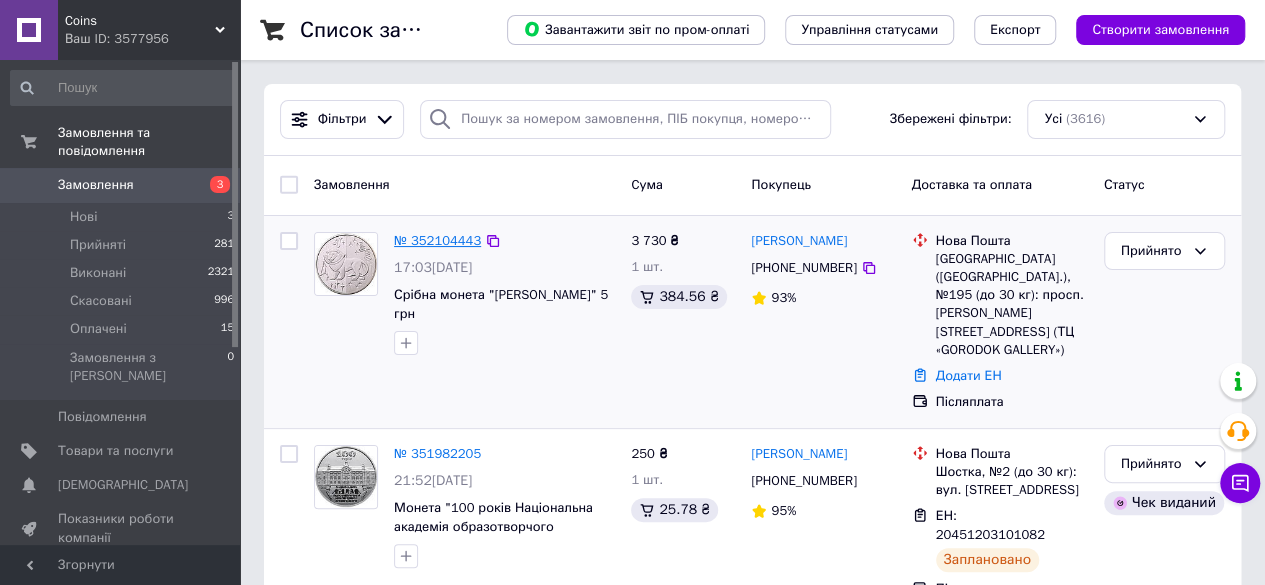 click on "№ 352104443" at bounding box center [437, 240] 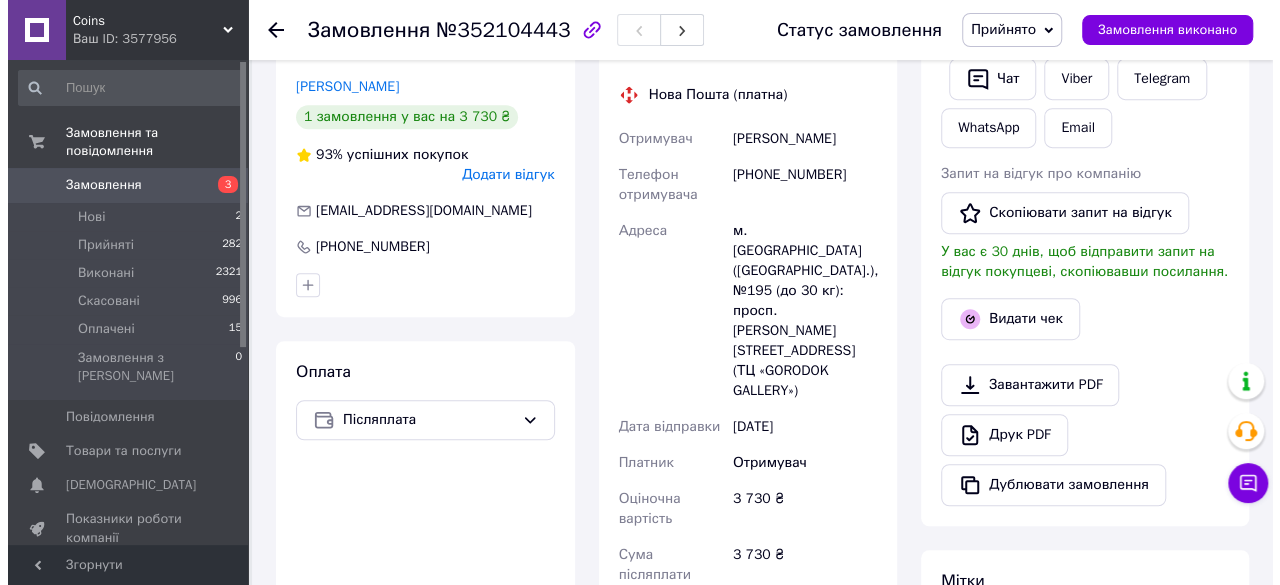 scroll, scrollTop: 400, scrollLeft: 0, axis: vertical 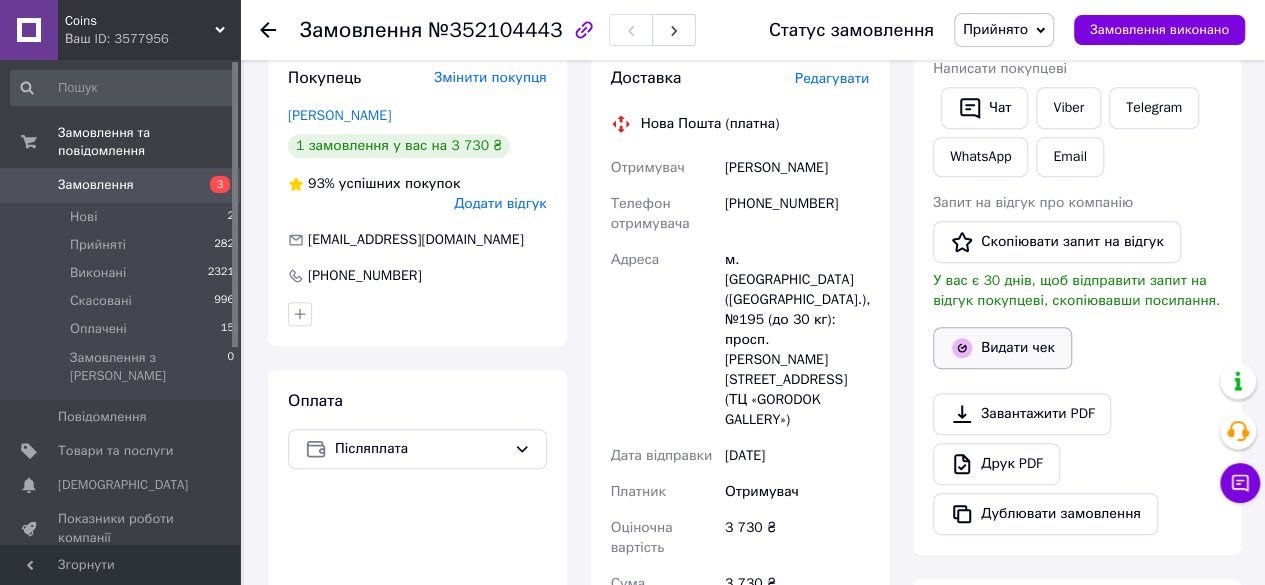 click on "Видати чек" at bounding box center (1002, 348) 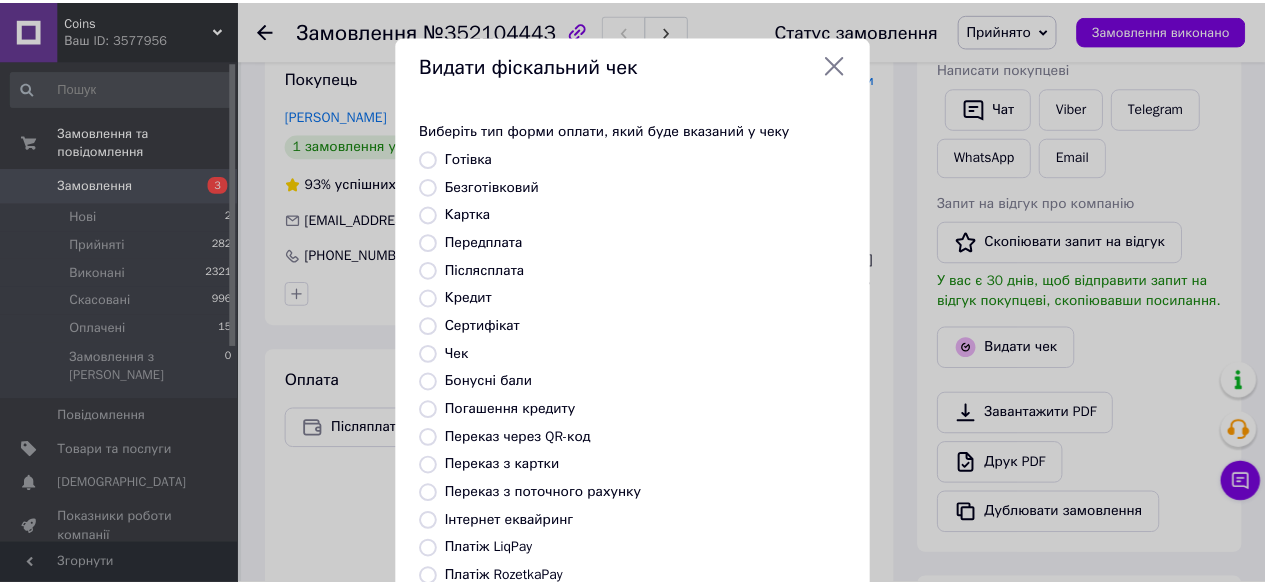 scroll, scrollTop: 272, scrollLeft: 0, axis: vertical 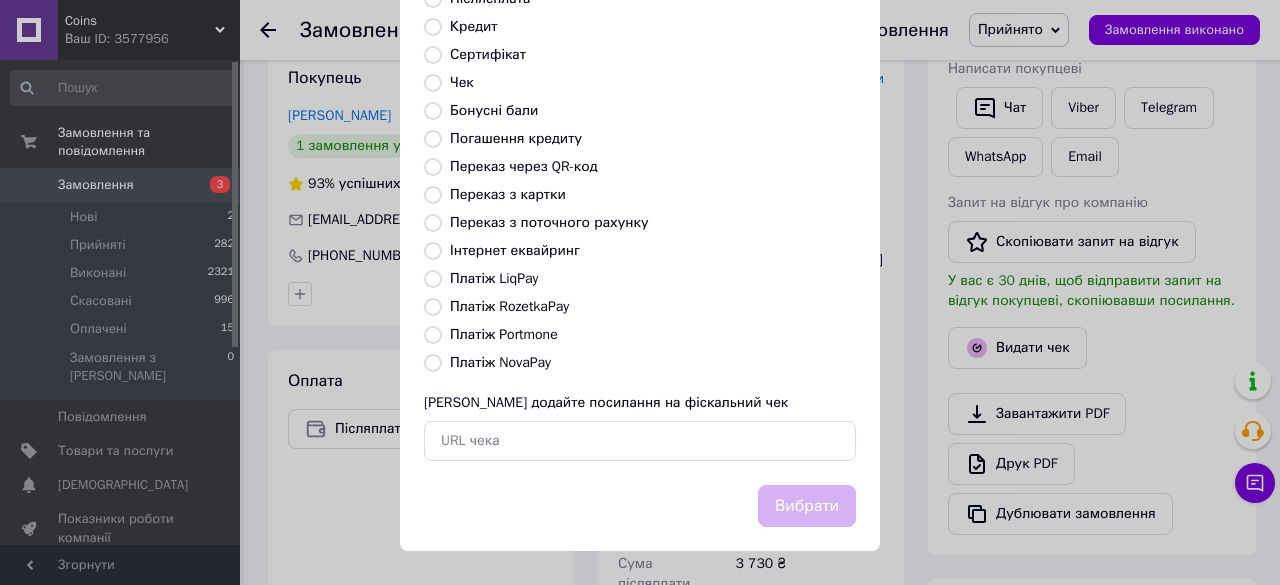click on "Платіж NovaPay" at bounding box center (653, 363) 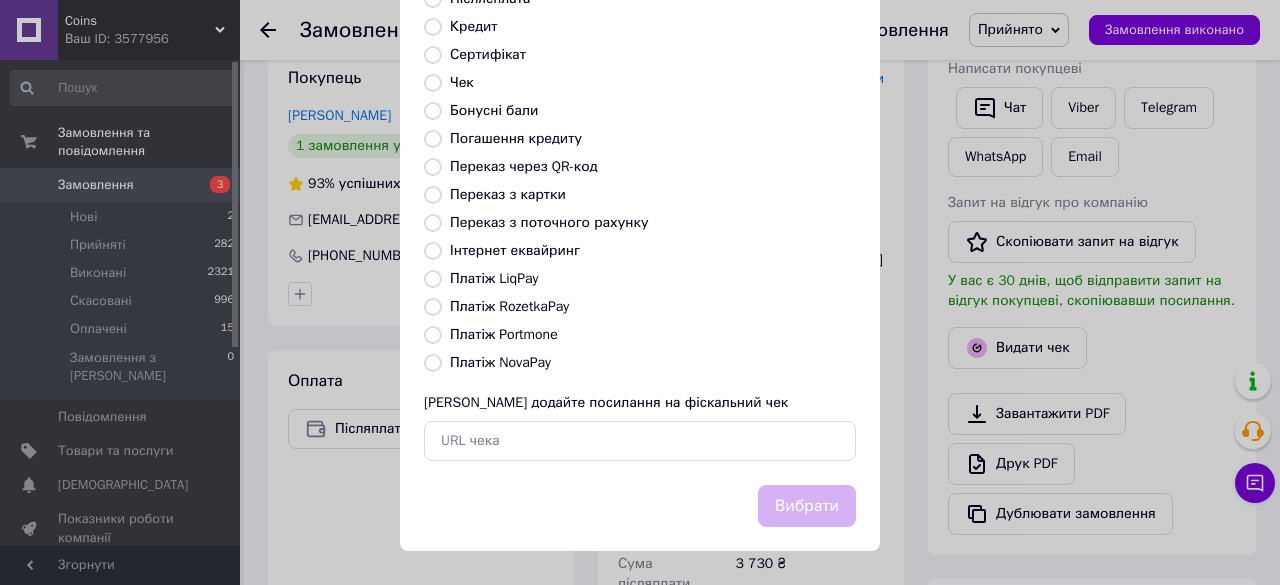 click on "Платіж NovaPay" at bounding box center [433, 363] 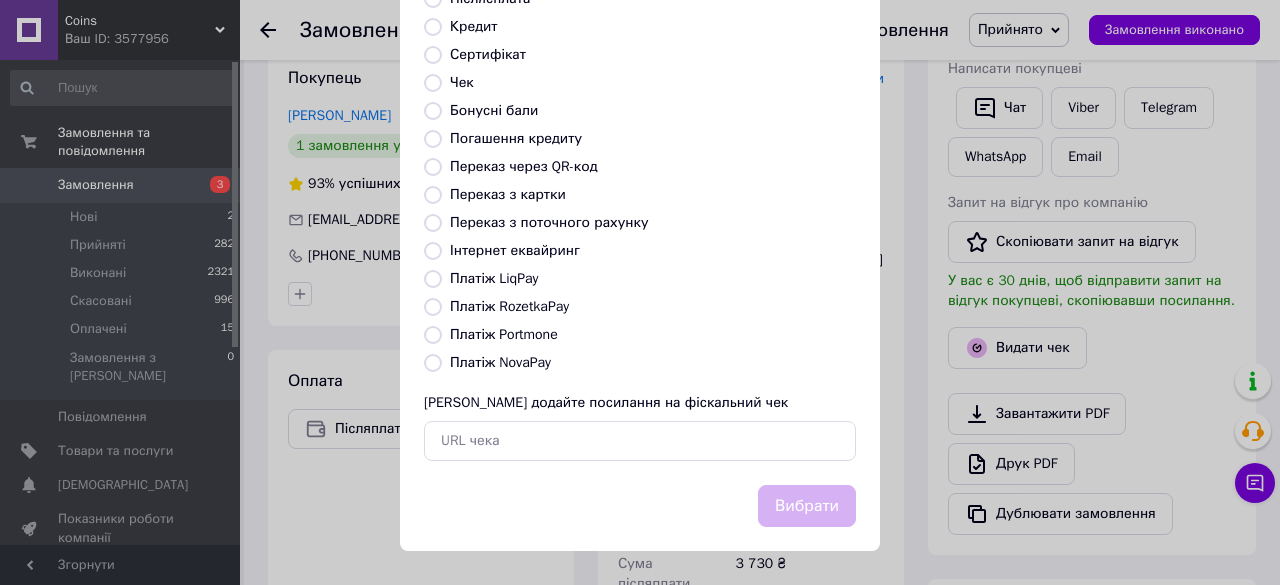 radio on "true" 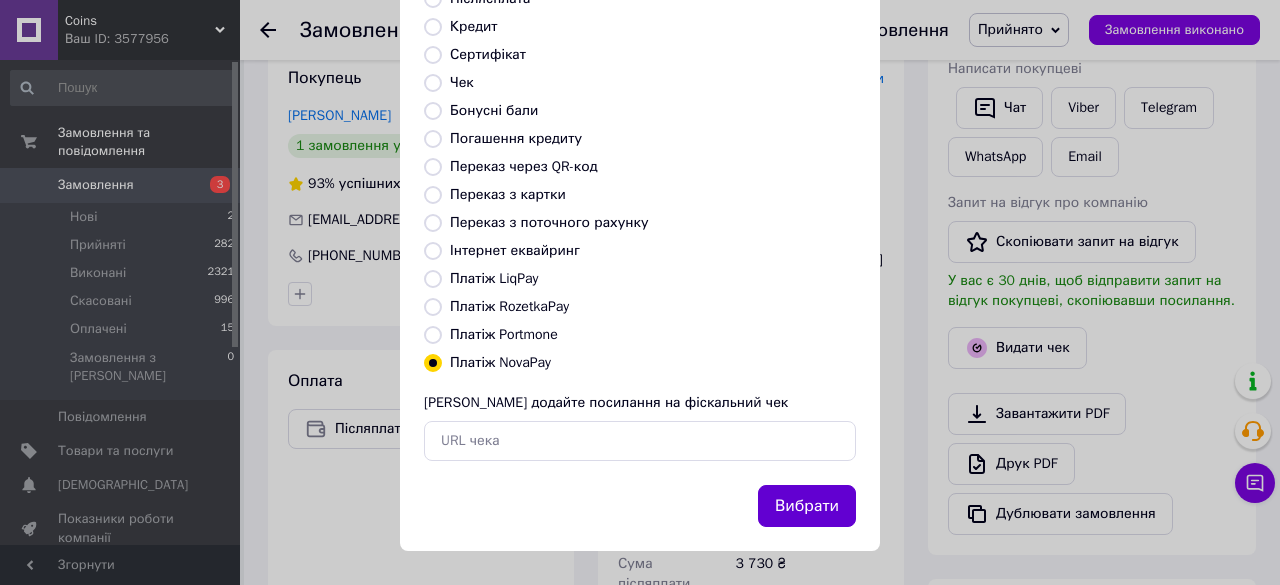 click on "Вибрати" at bounding box center [807, 506] 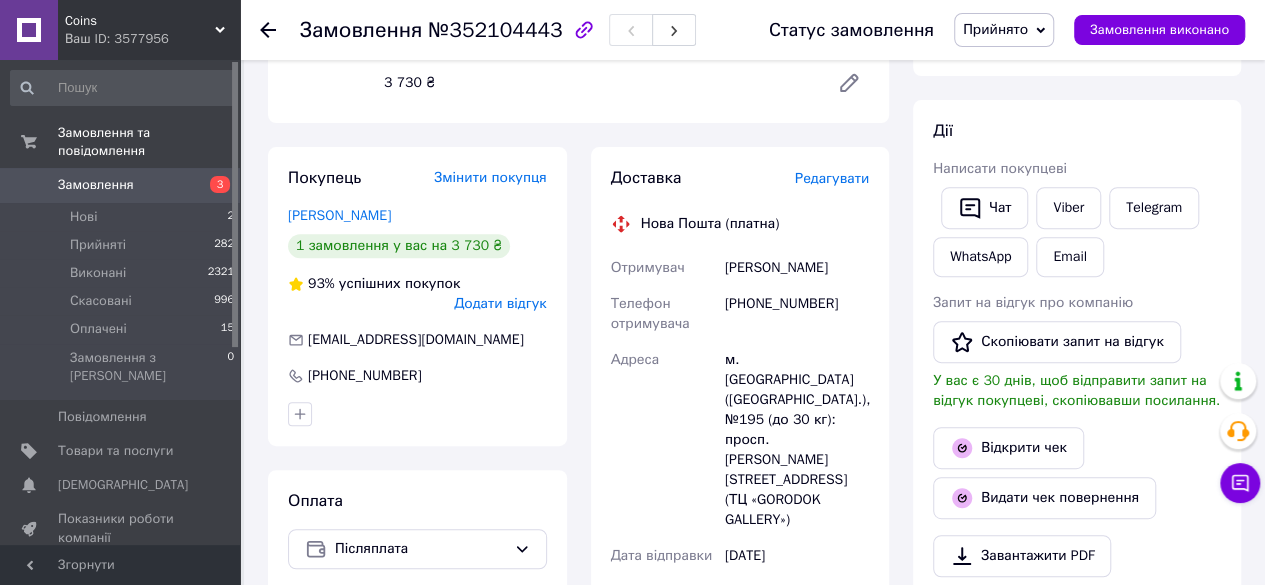 scroll, scrollTop: 200, scrollLeft: 0, axis: vertical 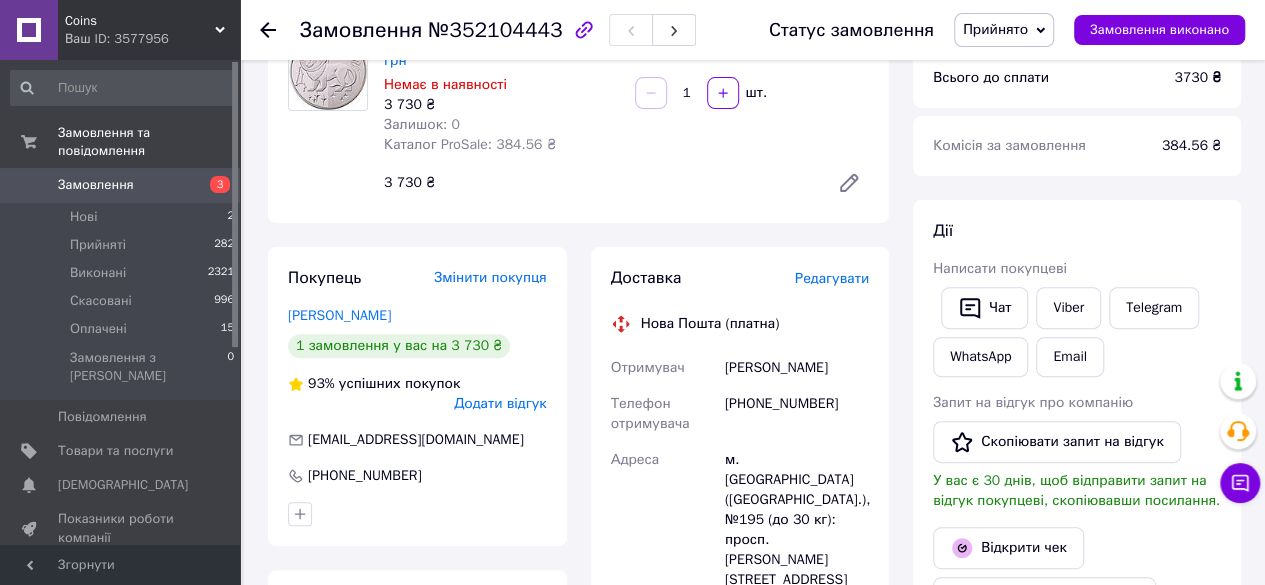 click 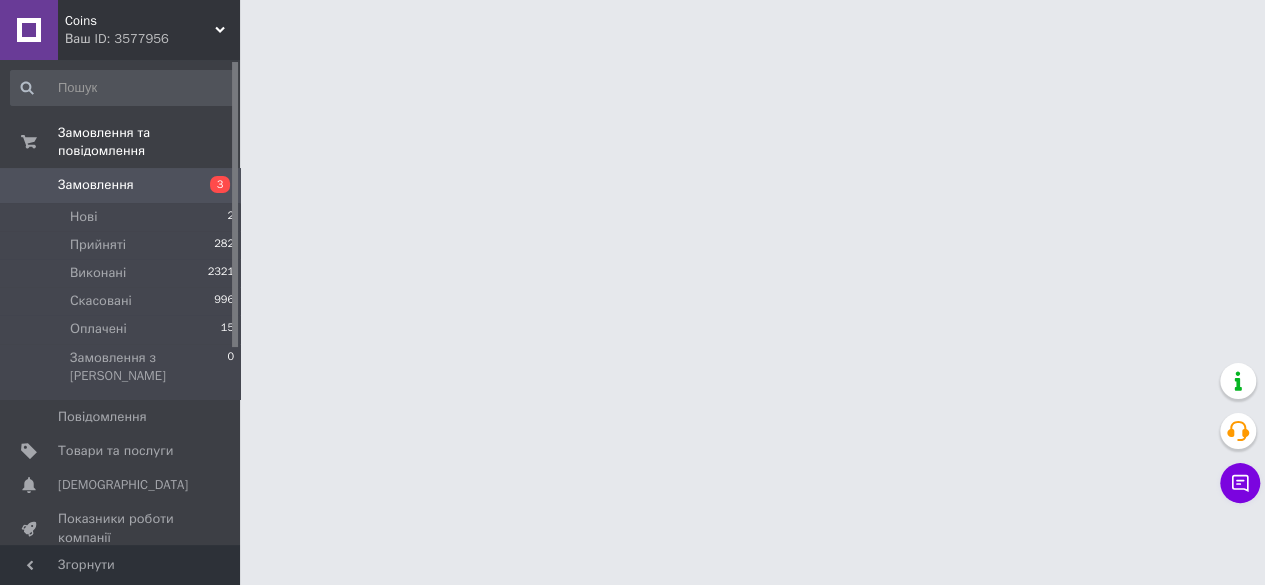scroll, scrollTop: 0, scrollLeft: 0, axis: both 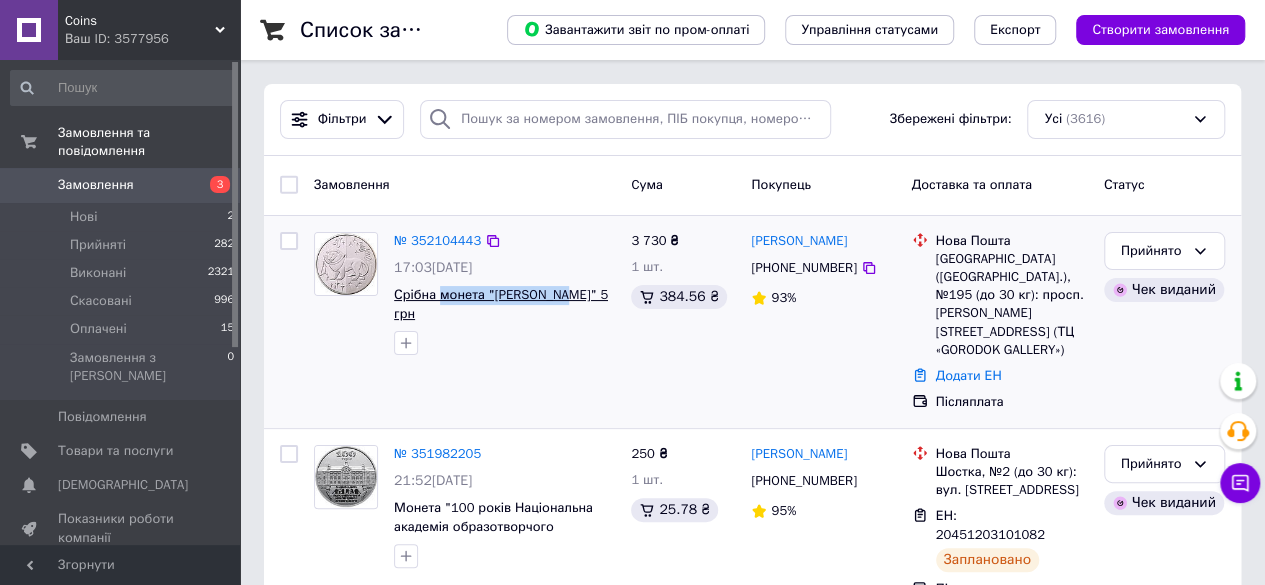 drag, startPoint x: 574, startPoint y: 289, endPoint x: 441, endPoint y: 298, distance: 133.30417 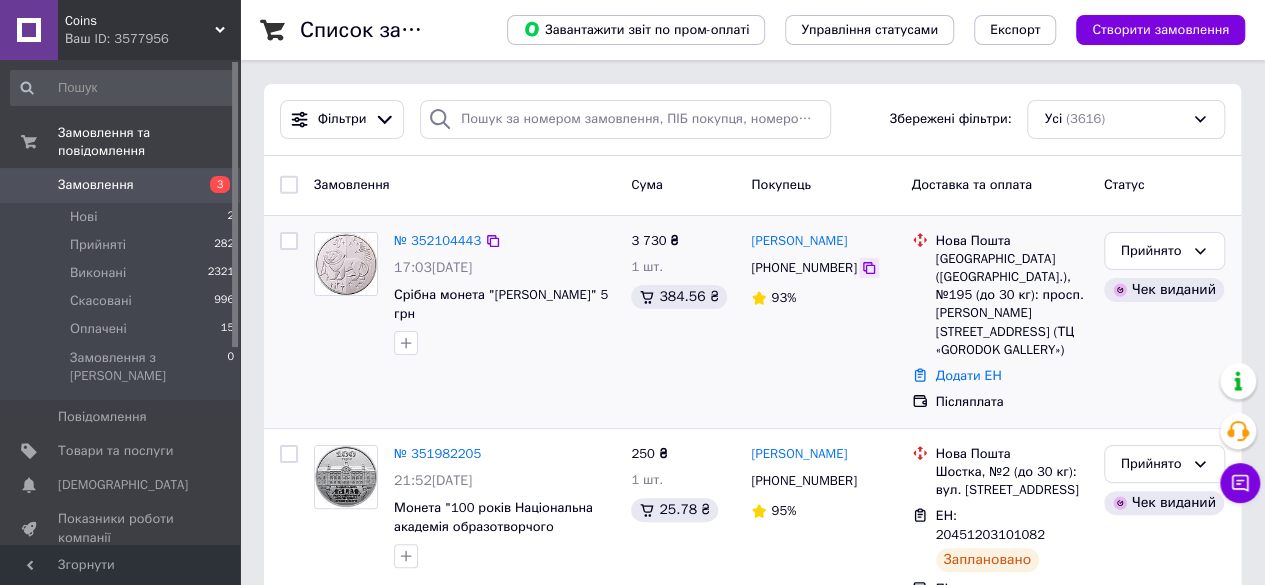 click 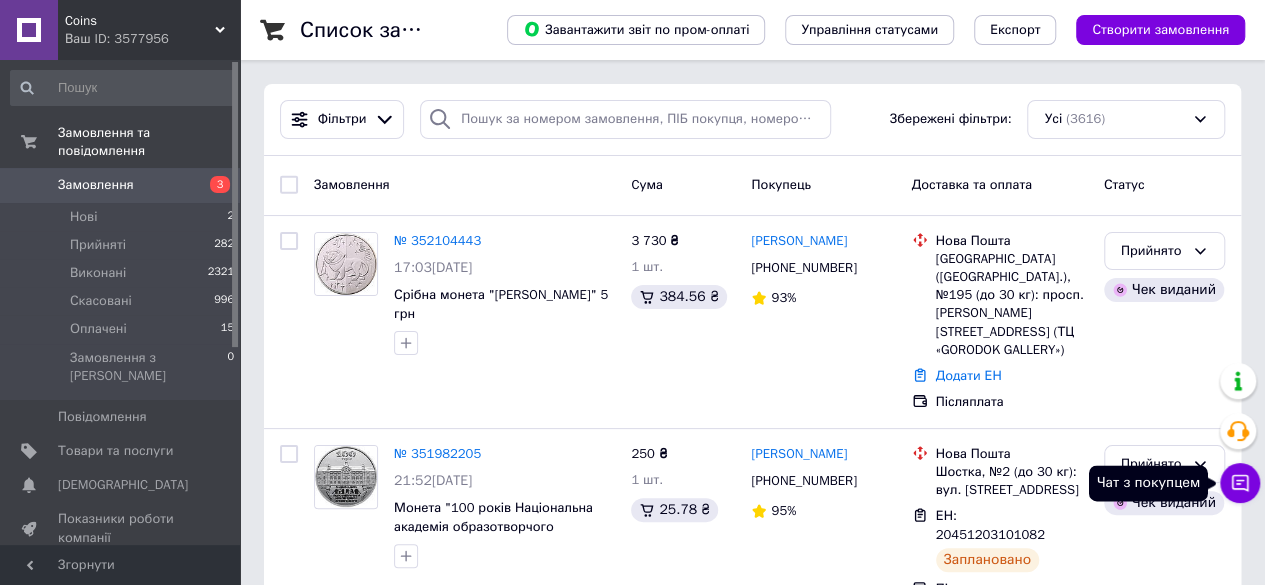 click 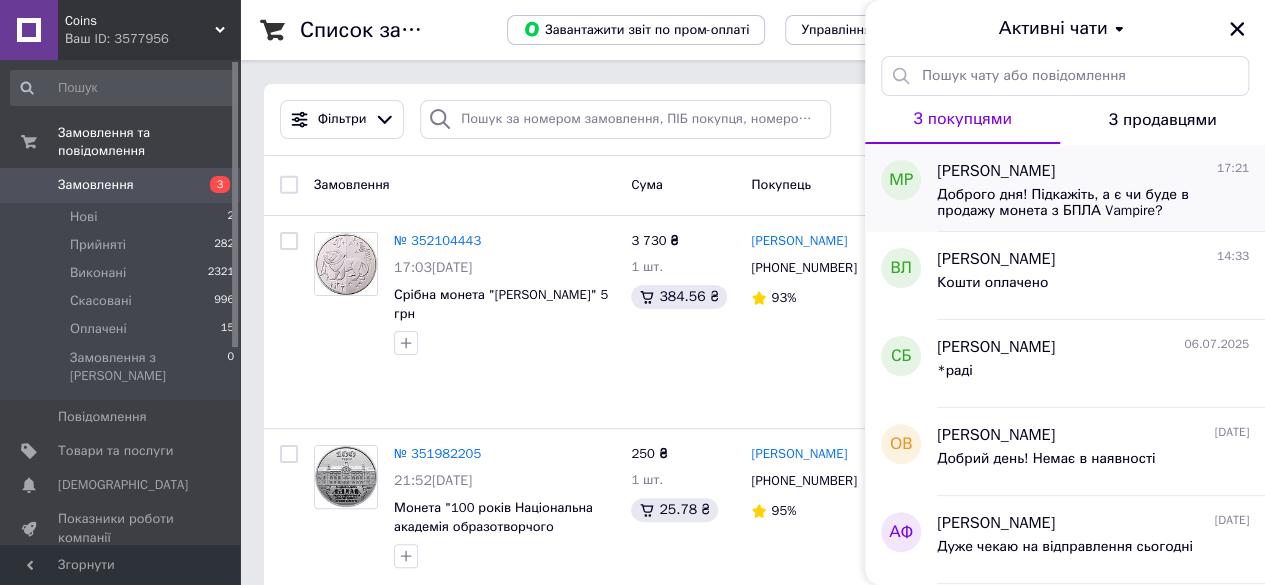 click on "Доброго дня! Підкажіть, а є чи буде в продажу монета з БПЛА Vampire?" at bounding box center [1079, 203] 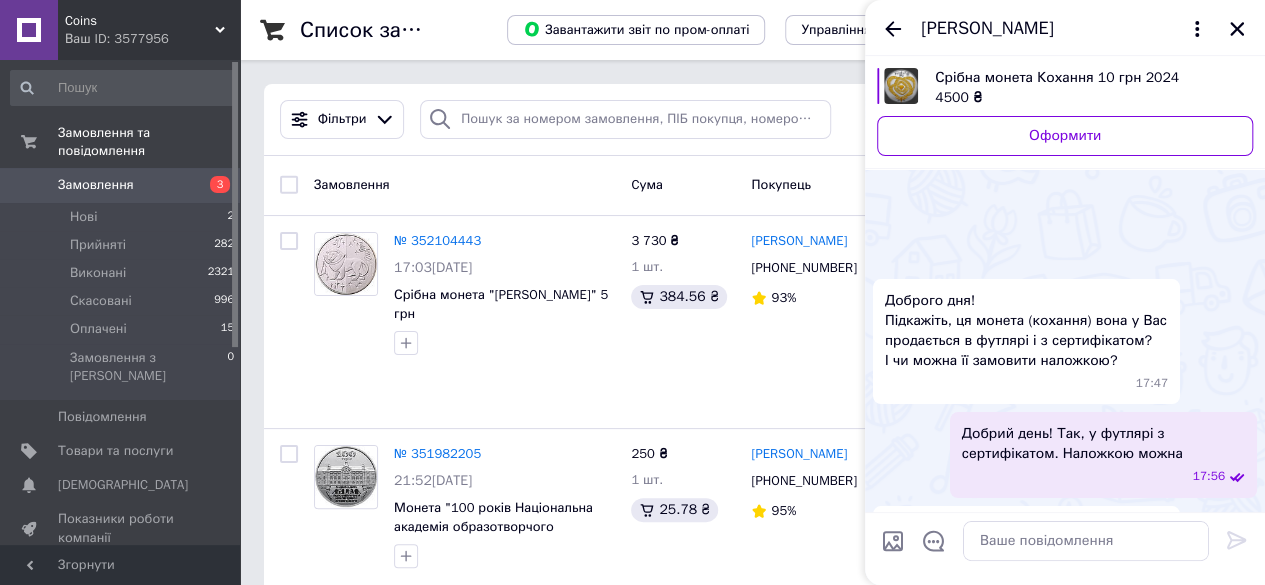 scroll, scrollTop: 490, scrollLeft: 0, axis: vertical 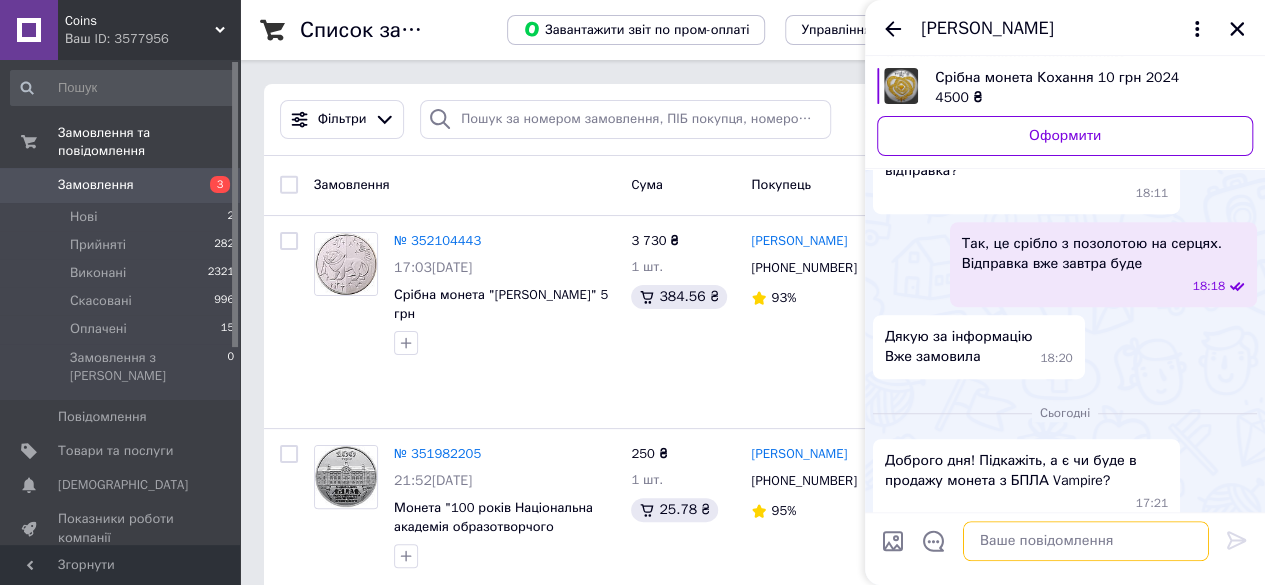 click at bounding box center [1086, 541] 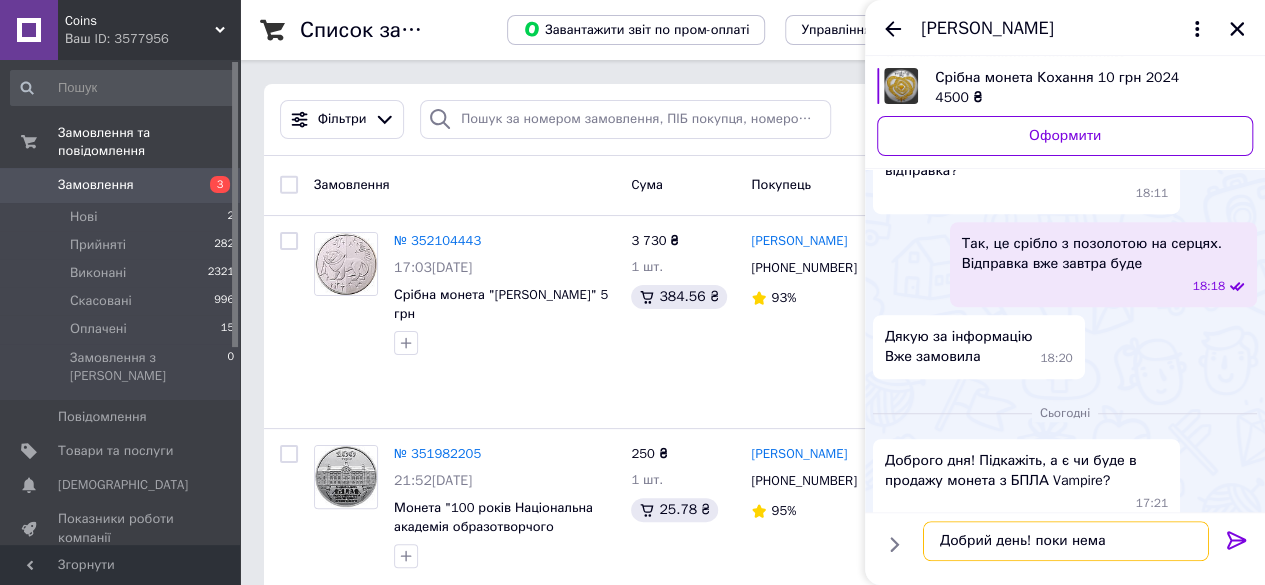 type on "Добрий день! поки немає" 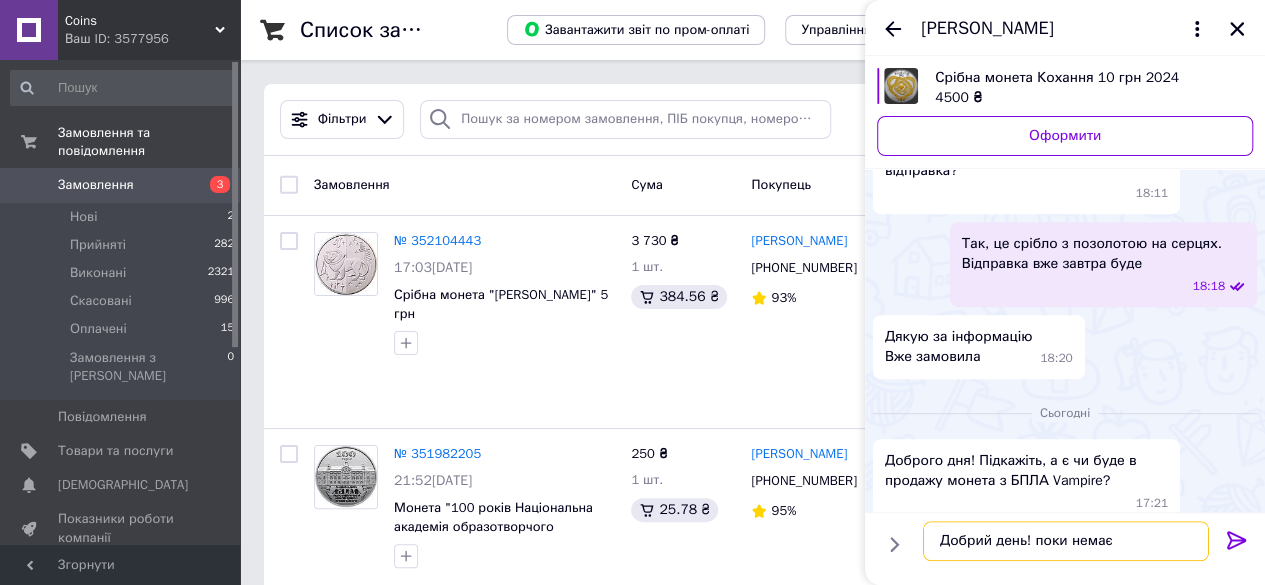 type 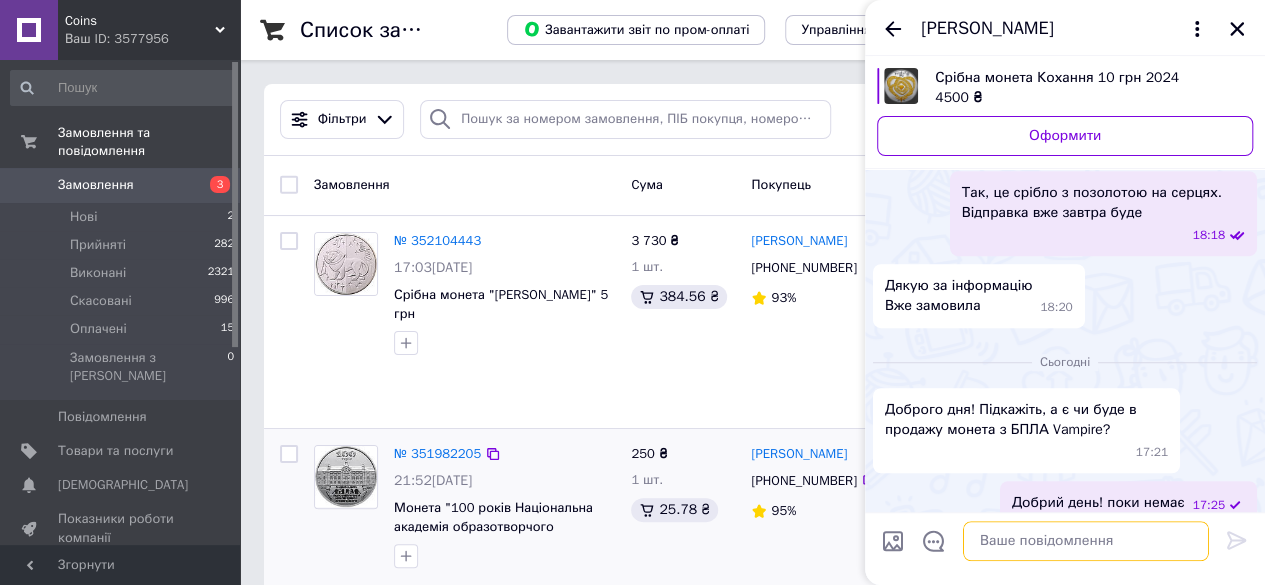 scroll, scrollTop: 492, scrollLeft: 0, axis: vertical 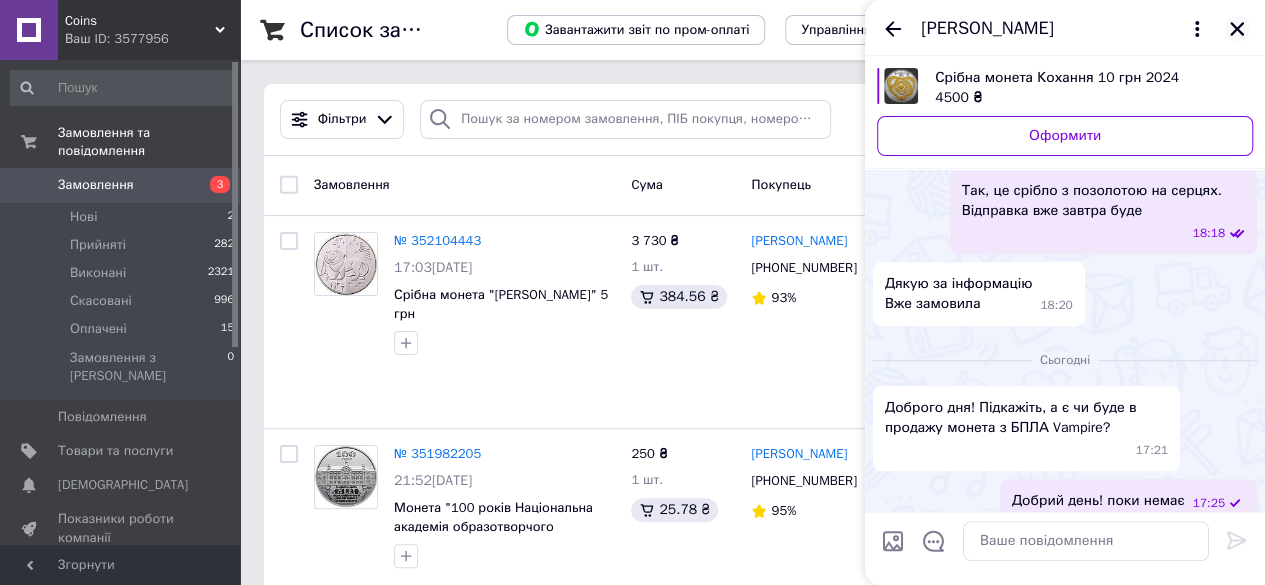 click 